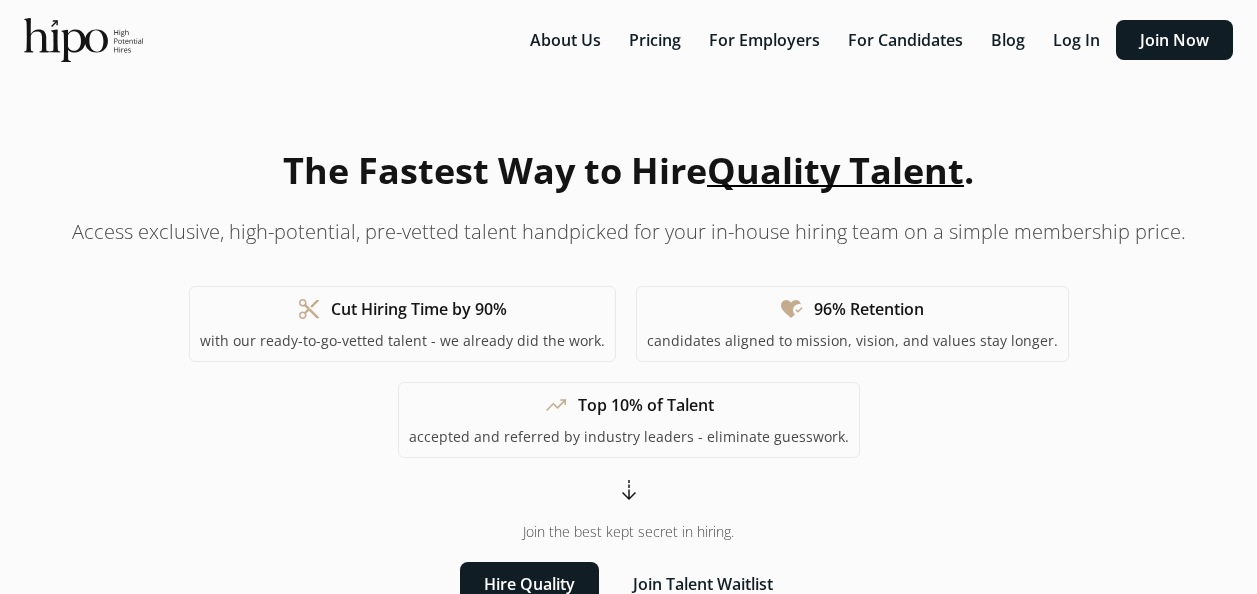 scroll, scrollTop: 0, scrollLeft: 0, axis: both 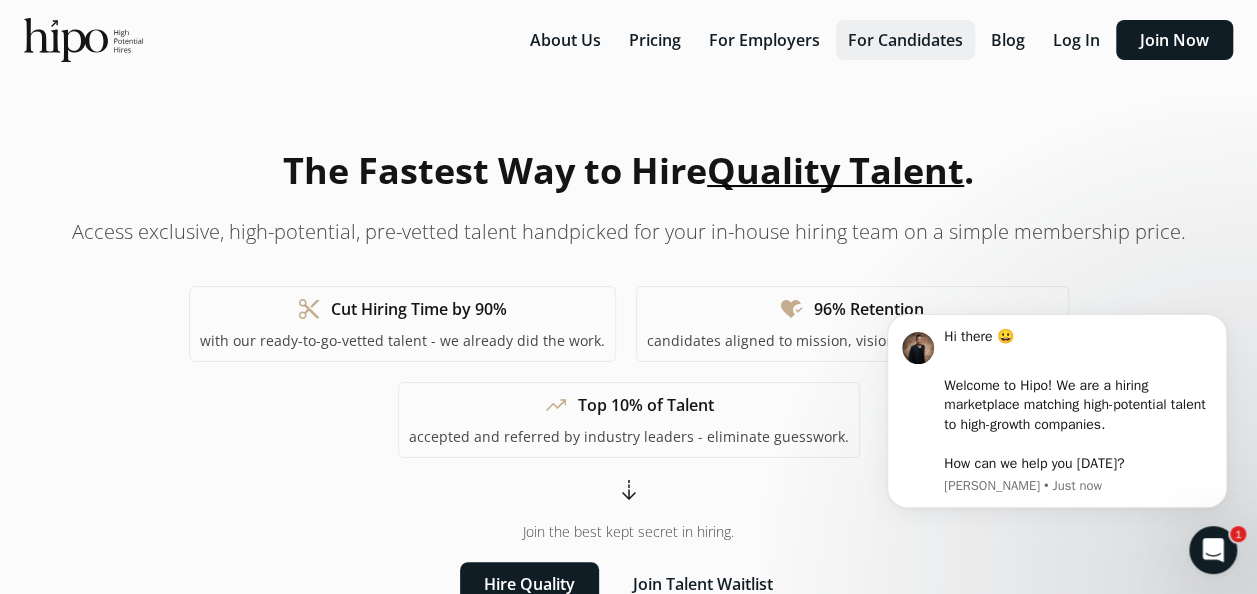 click on "For Candidates" at bounding box center [905, 40] 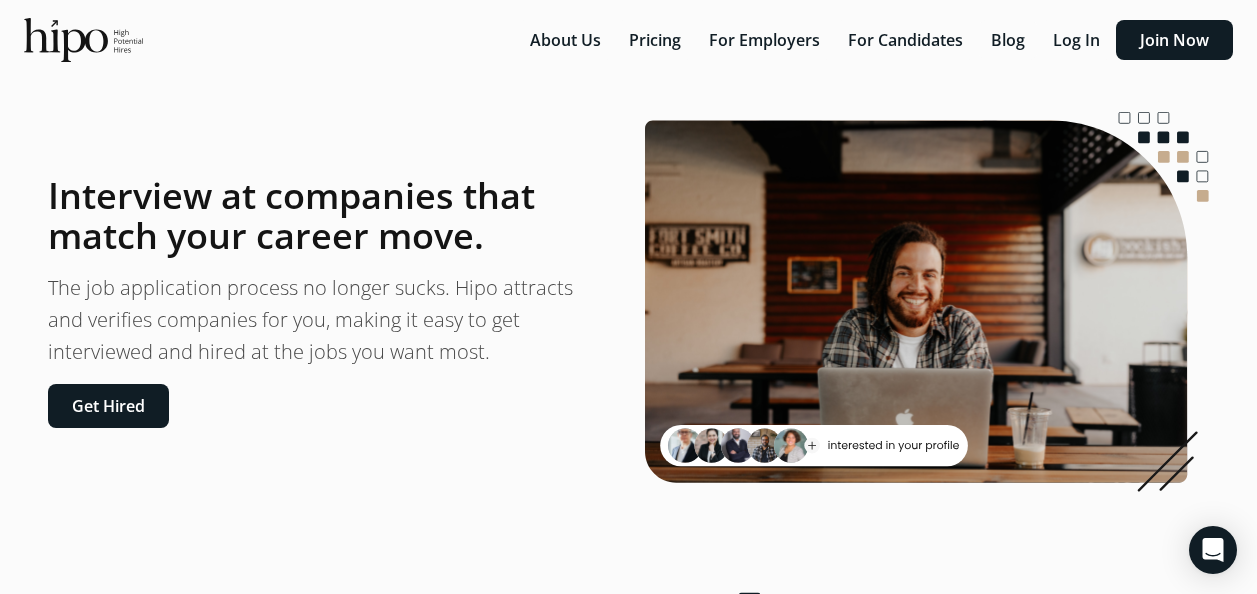 scroll, scrollTop: 0, scrollLeft: 0, axis: both 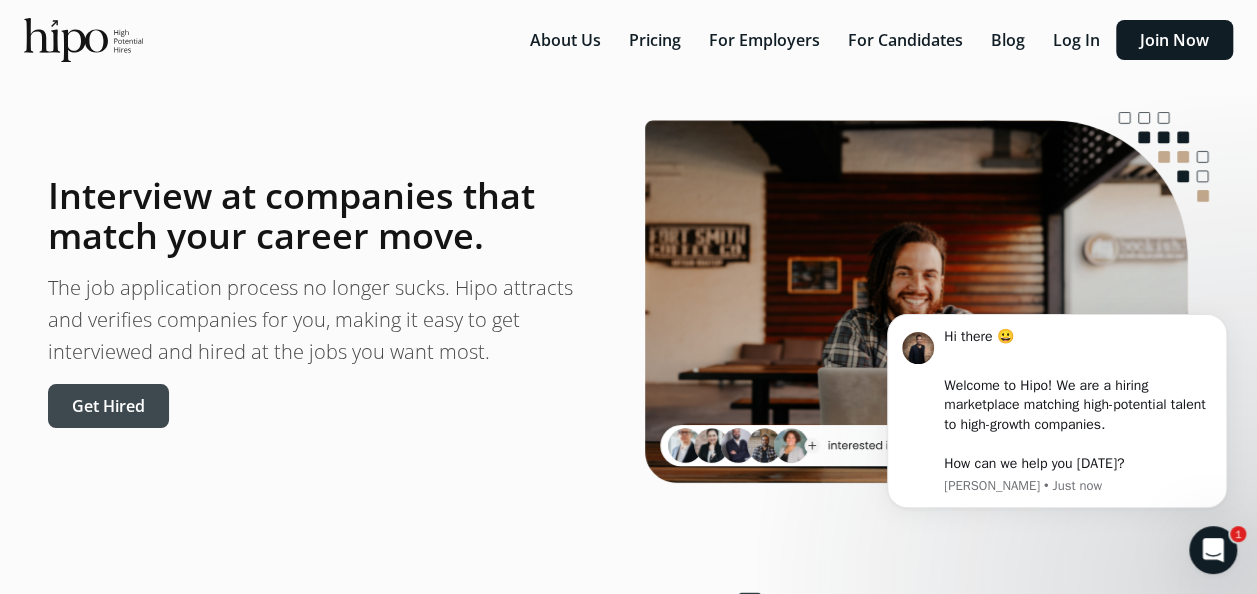 click on "Get Hired" at bounding box center (108, 406) 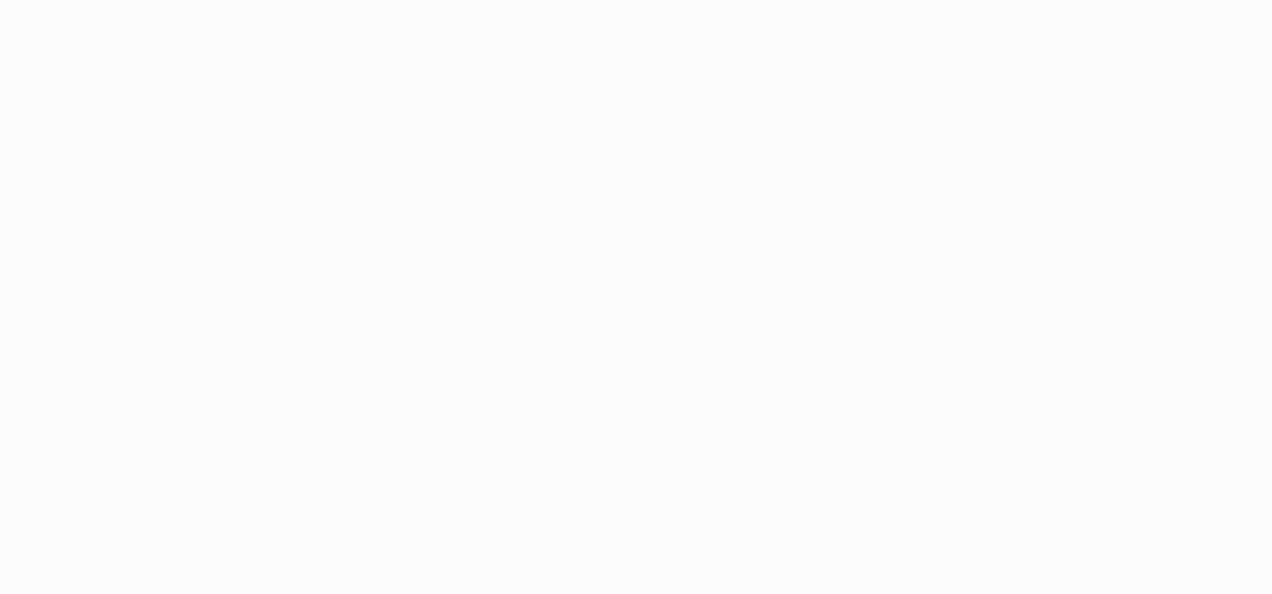scroll, scrollTop: 0, scrollLeft: 0, axis: both 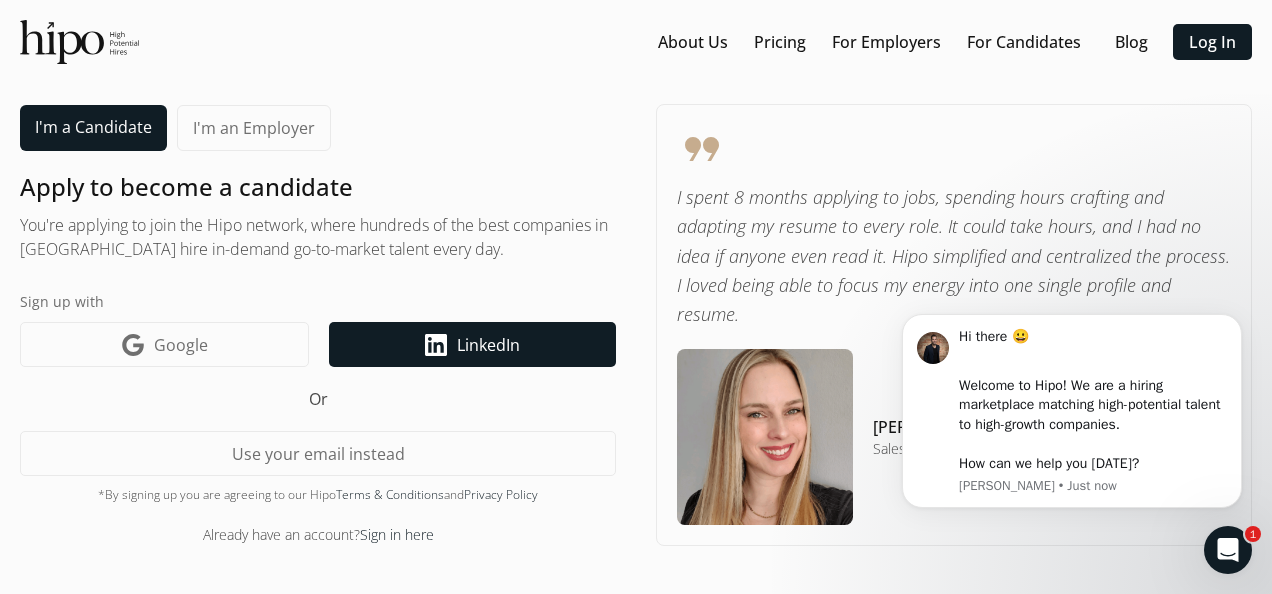 click on "LinkedIn" at bounding box center (488, 345) 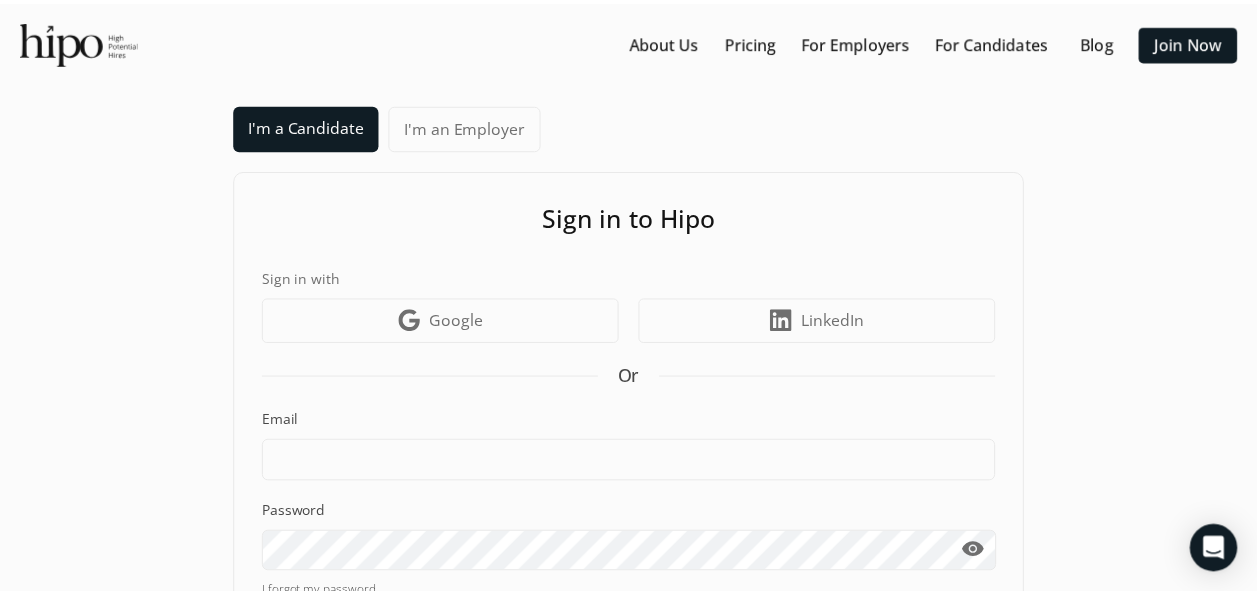 scroll, scrollTop: 0, scrollLeft: 0, axis: both 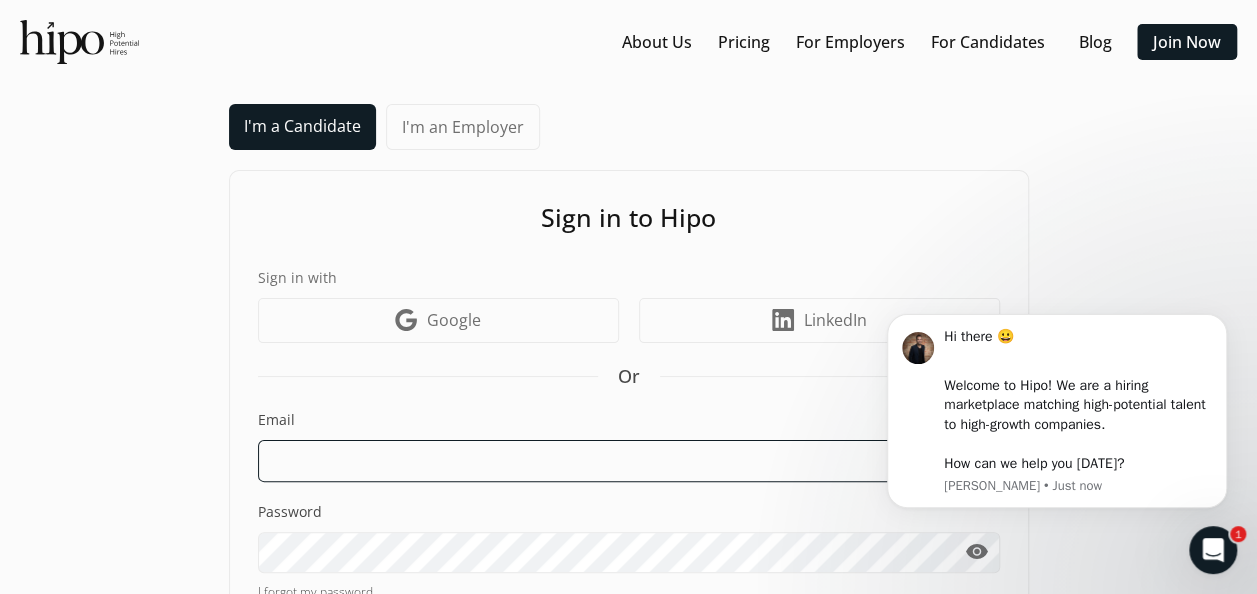 click at bounding box center [629, 461] 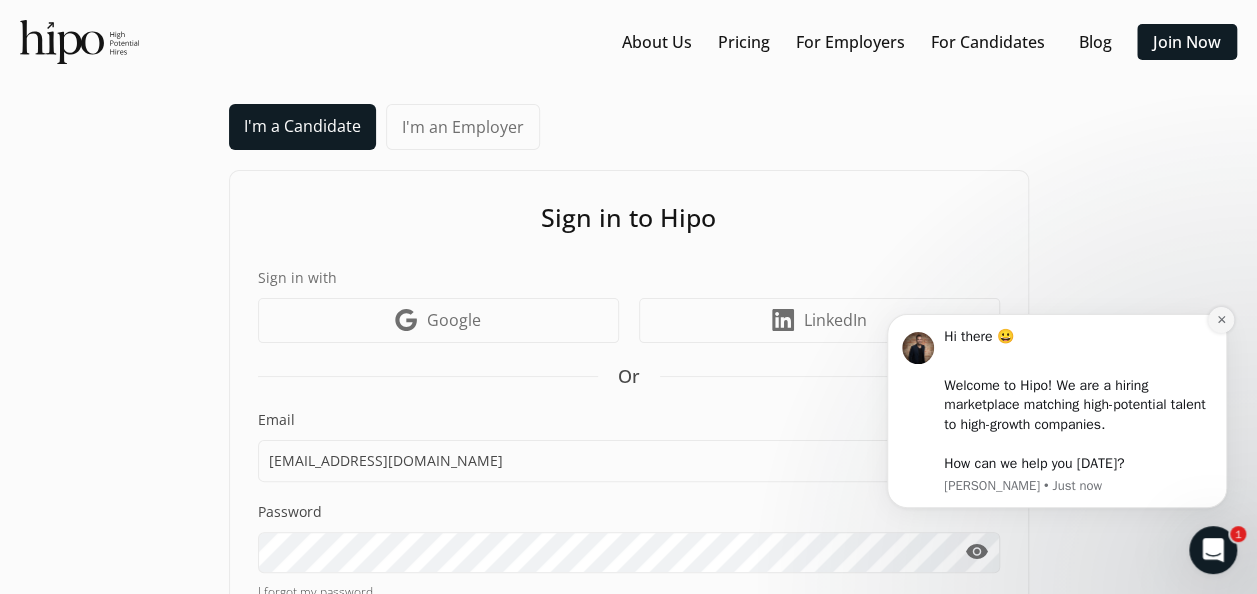 click 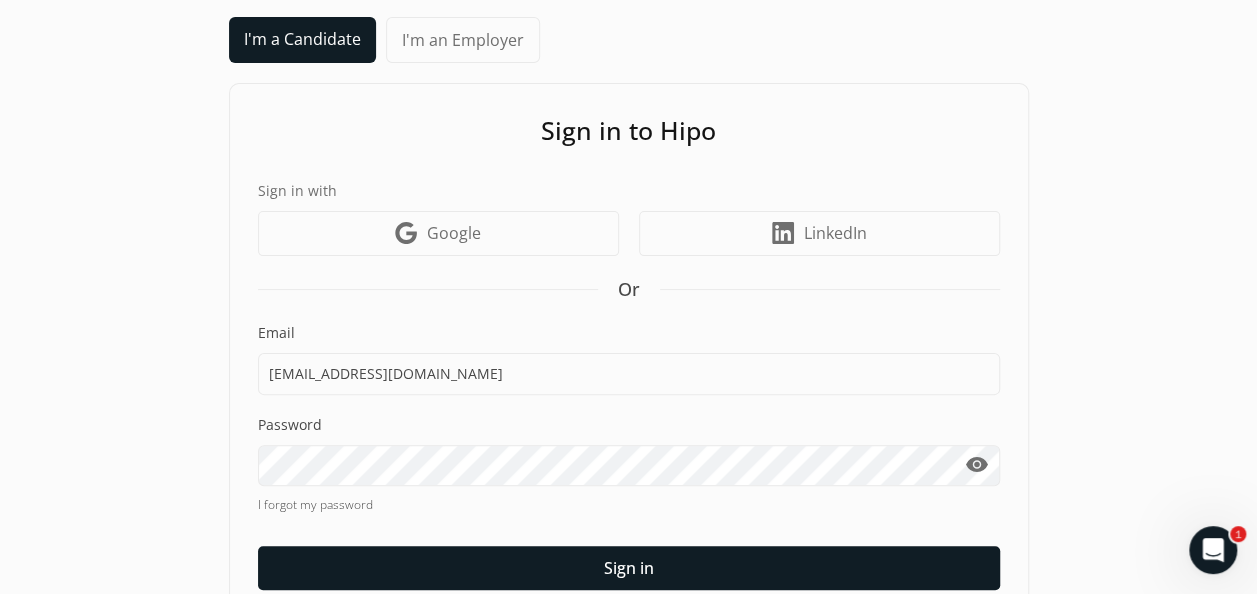 scroll, scrollTop: 170, scrollLeft: 0, axis: vertical 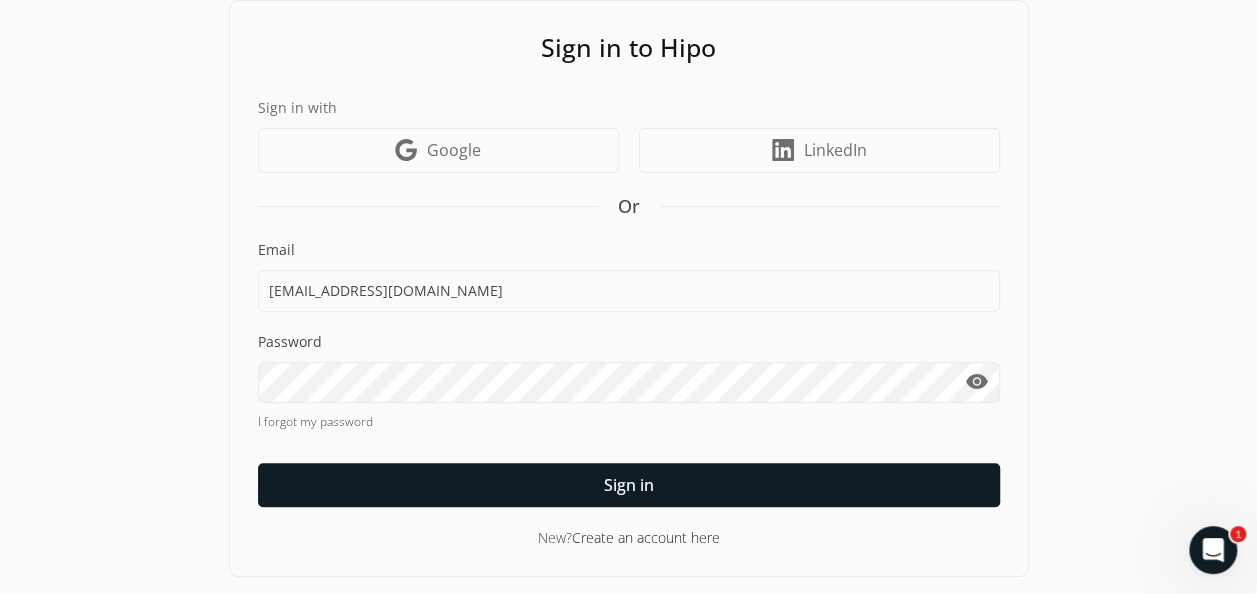click on "visibility" 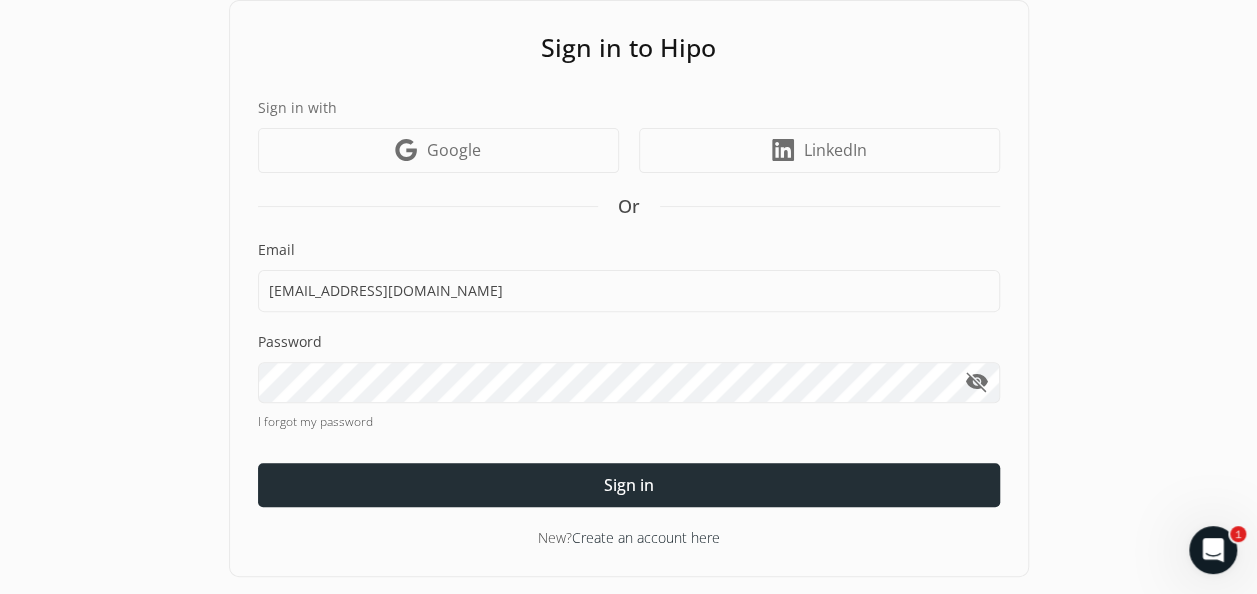 click at bounding box center (629, 485) 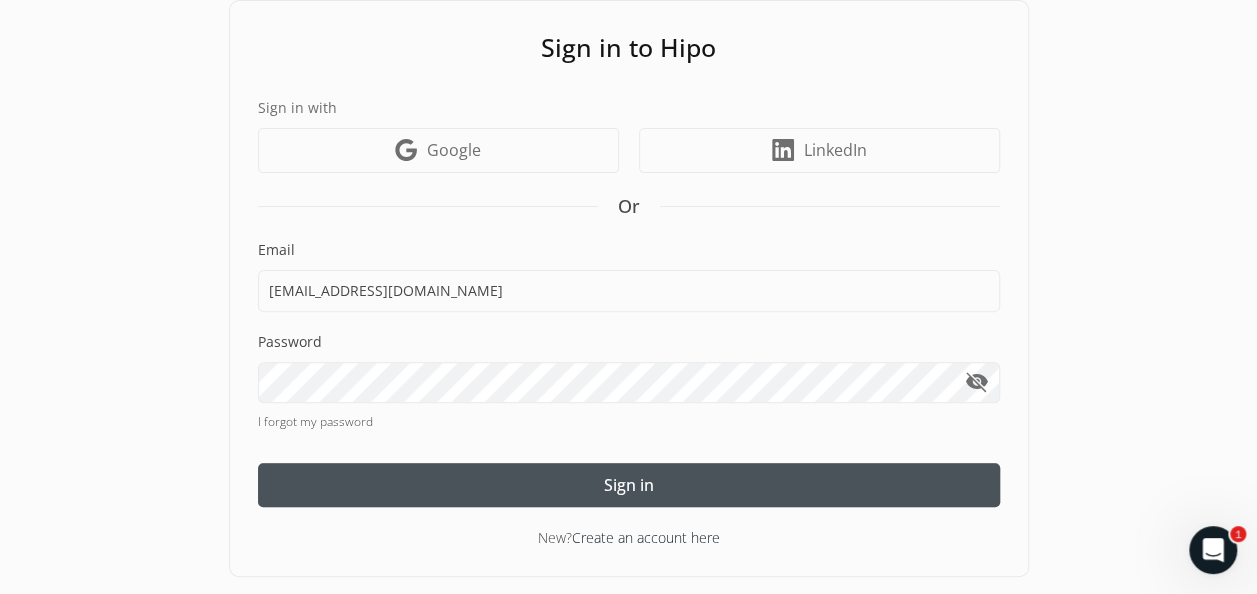 click on "Create an account here" at bounding box center (646, 537) 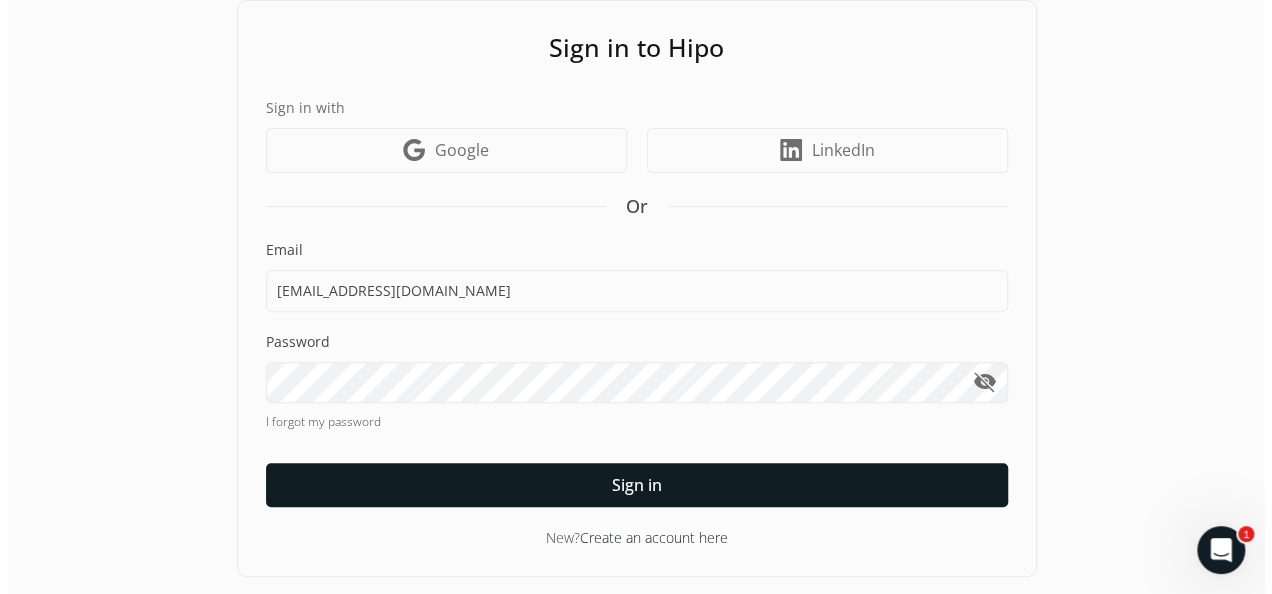scroll, scrollTop: 0, scrollLeft: 0, axis: both 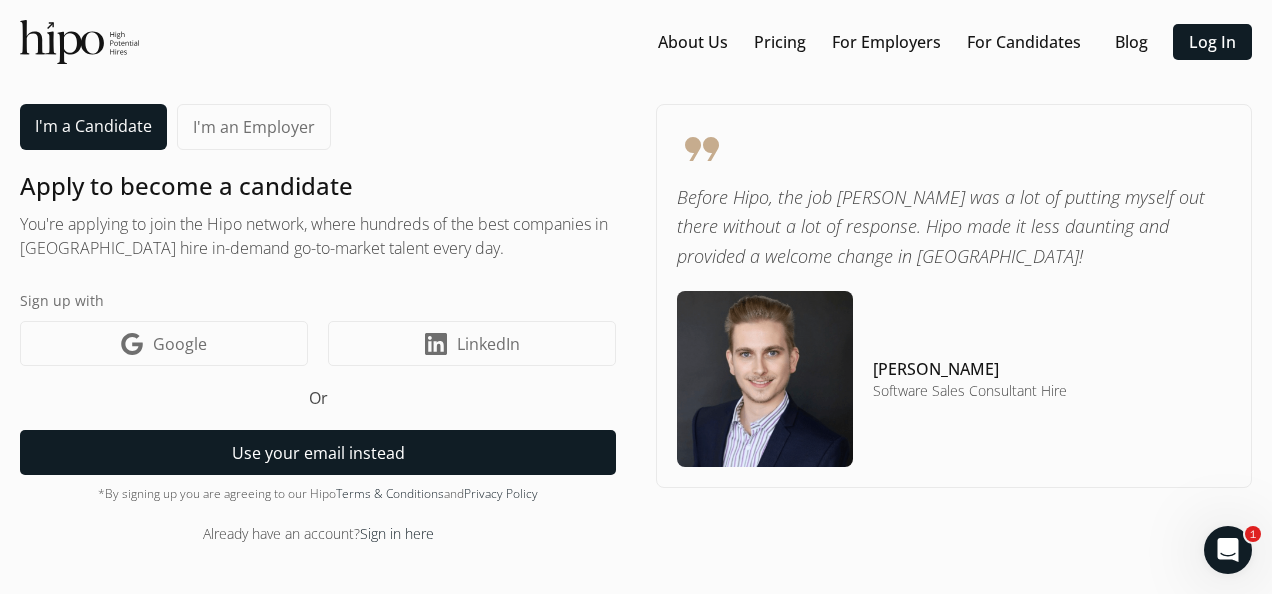 click on "Use your email instead" at bounding box center [318, 452] 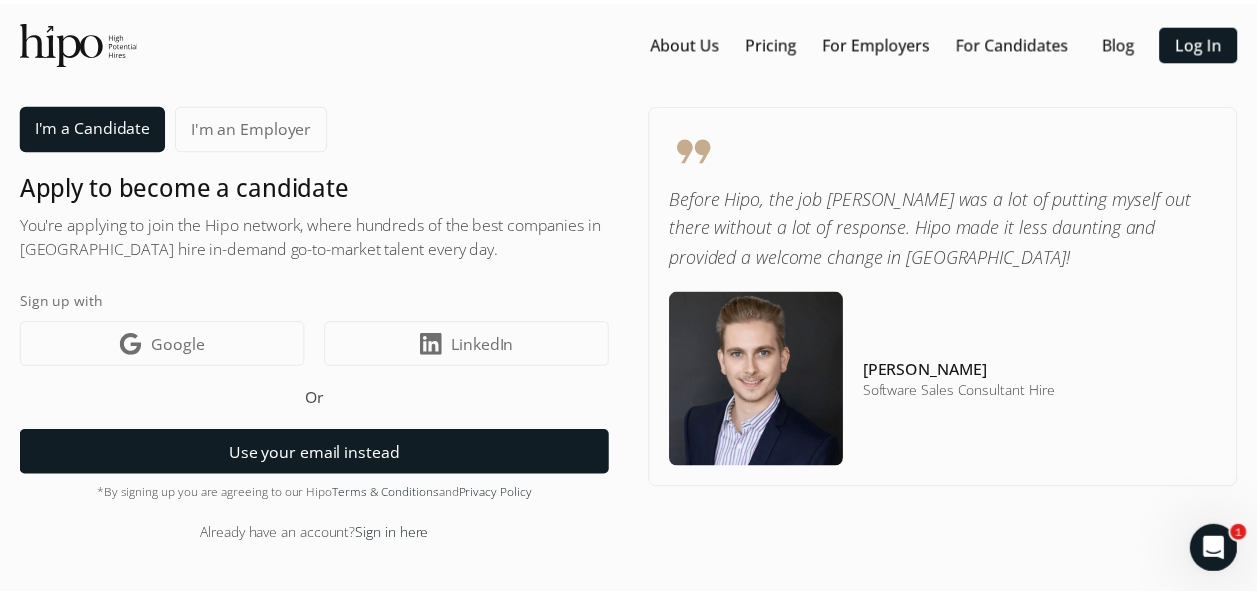 scroll, scrollTop: 30, scrollLeft: 0, axis: vertical 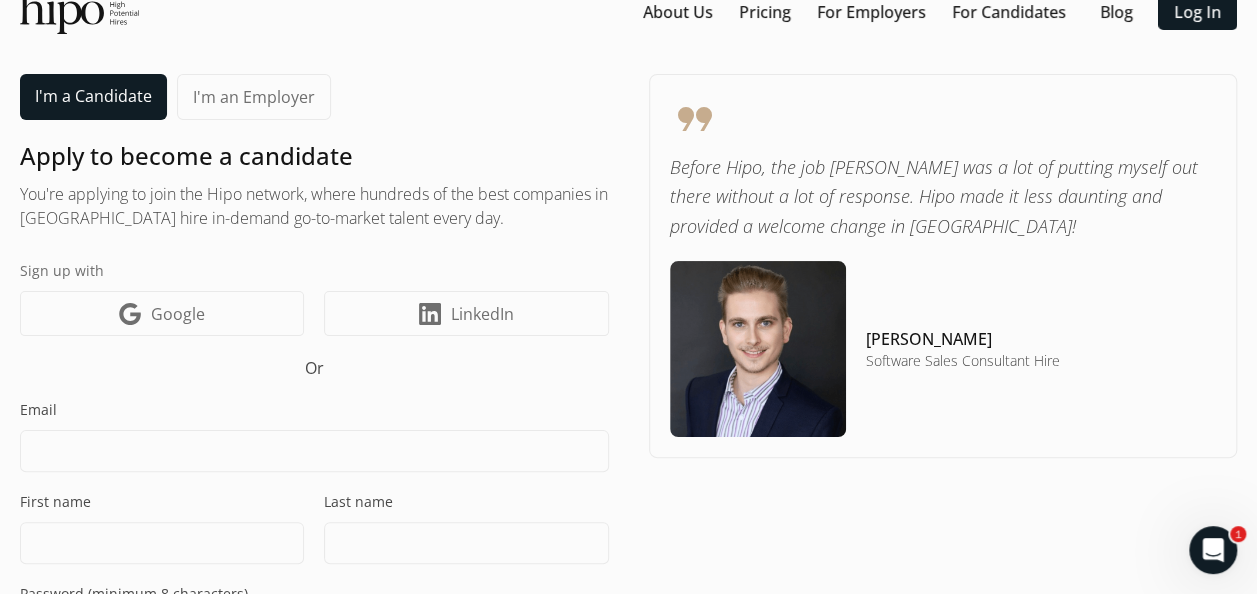 click at bounding box center (314, 451) 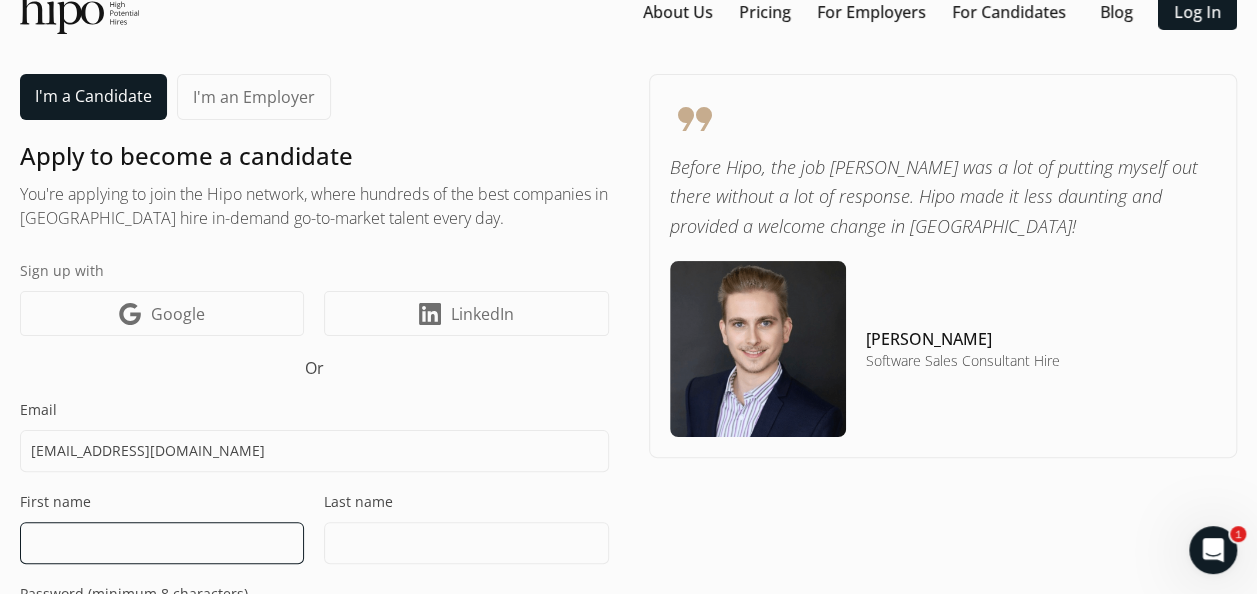 type on "Maria" 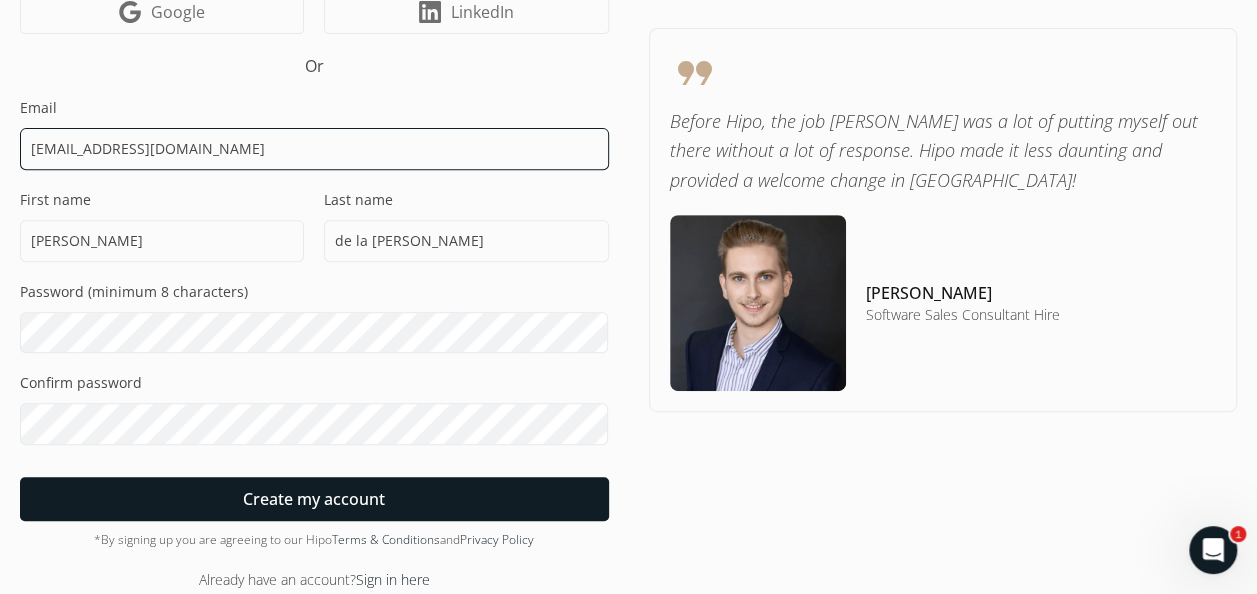 scroll, scrollTop: 346, scrollLeft: 0, axis: vertical 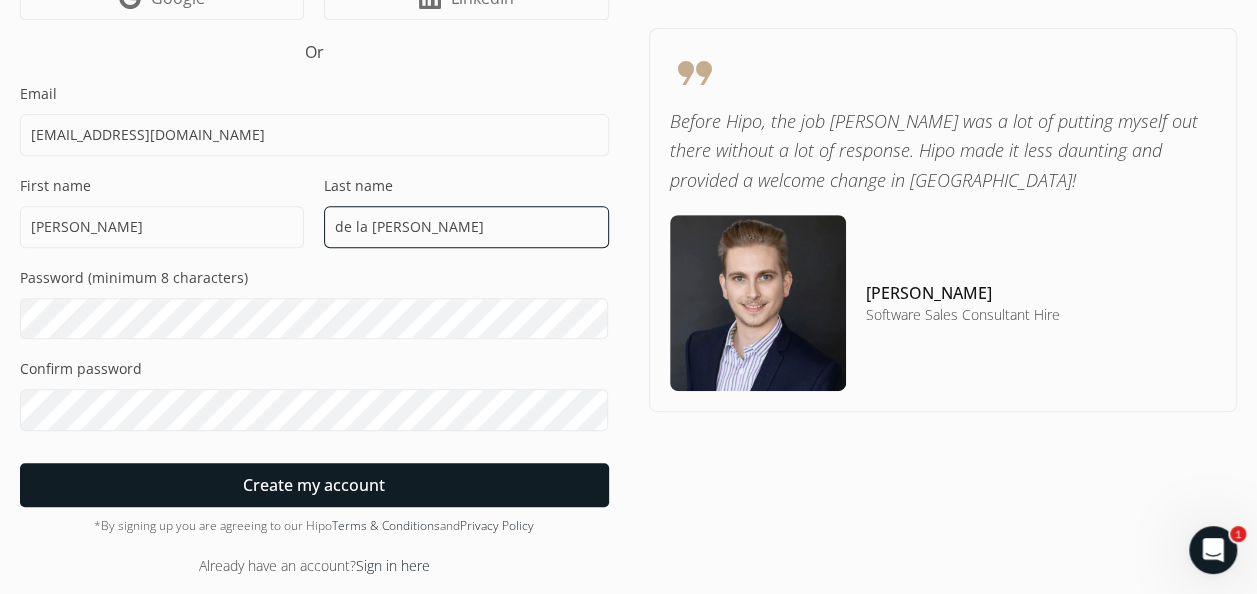 type on "mdelapuente@capitalbridgeadvisors.net" 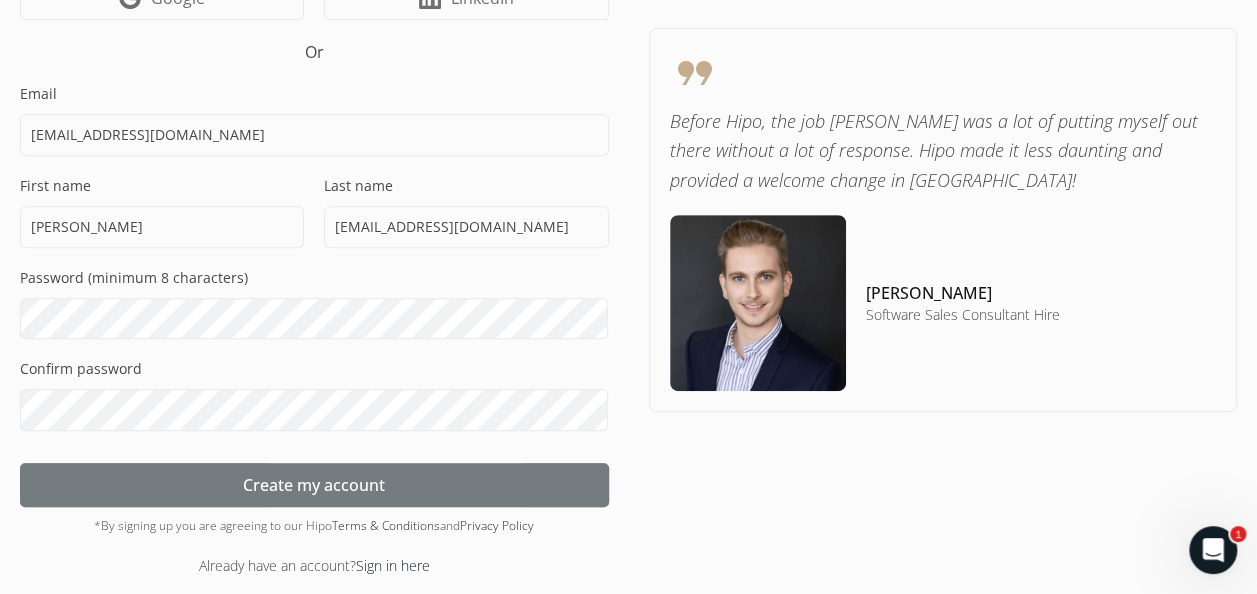 click at bounding box center [314, 485] 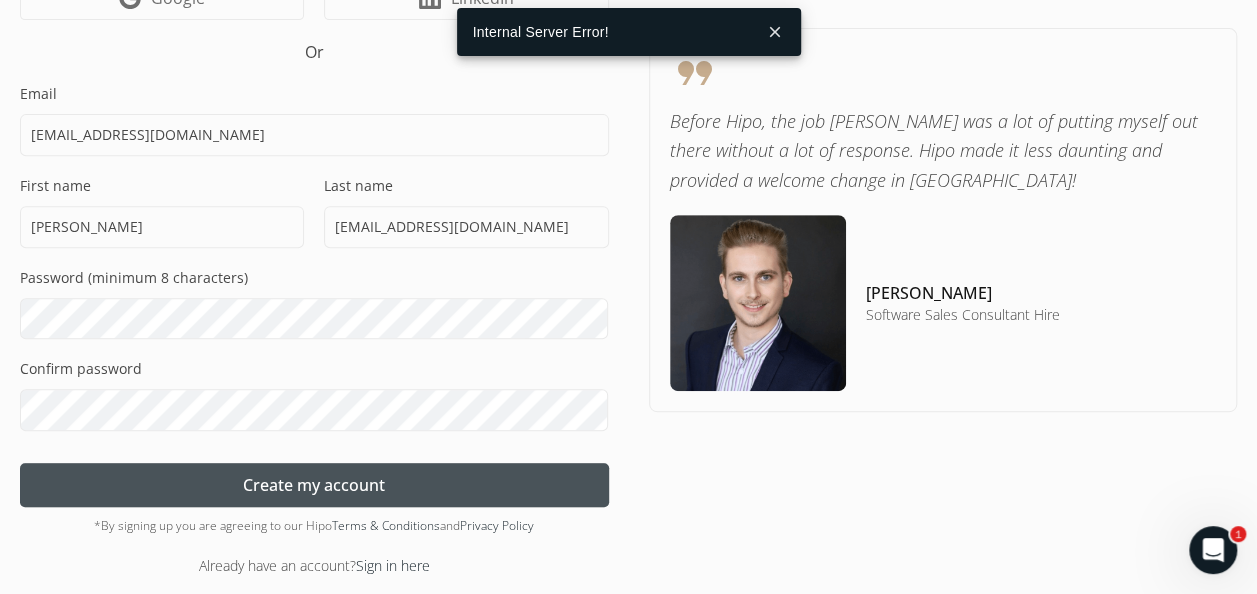click on "Create my account" at bounding box center [314, 485] 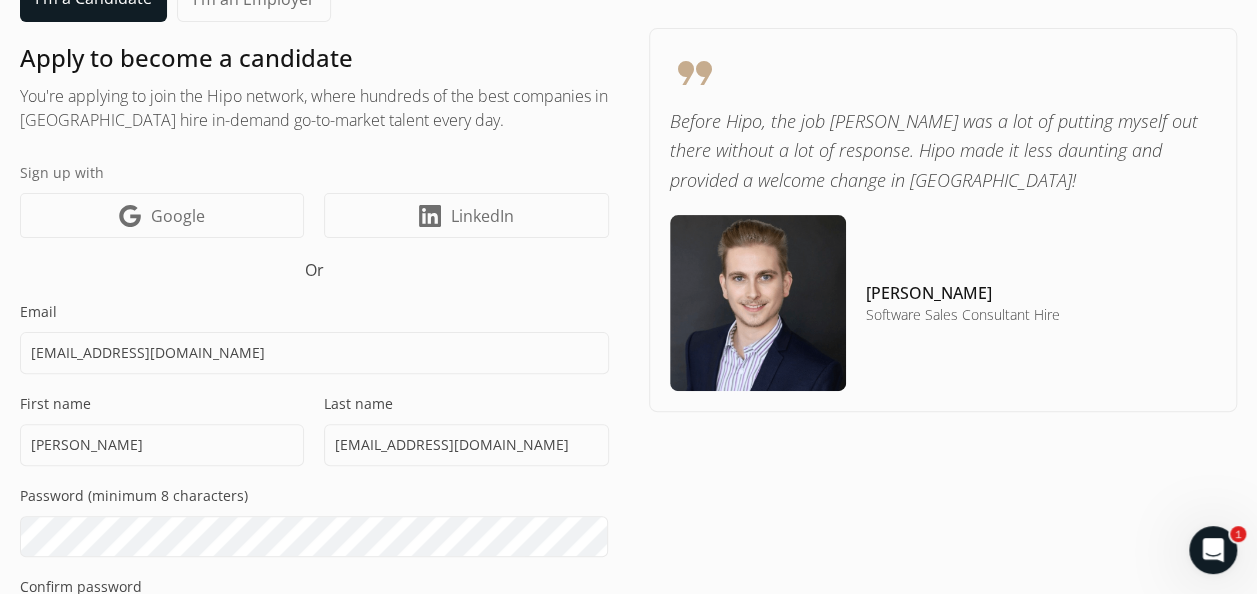scroll, scrollTop: 0, scrollLeft: 0, axis: both 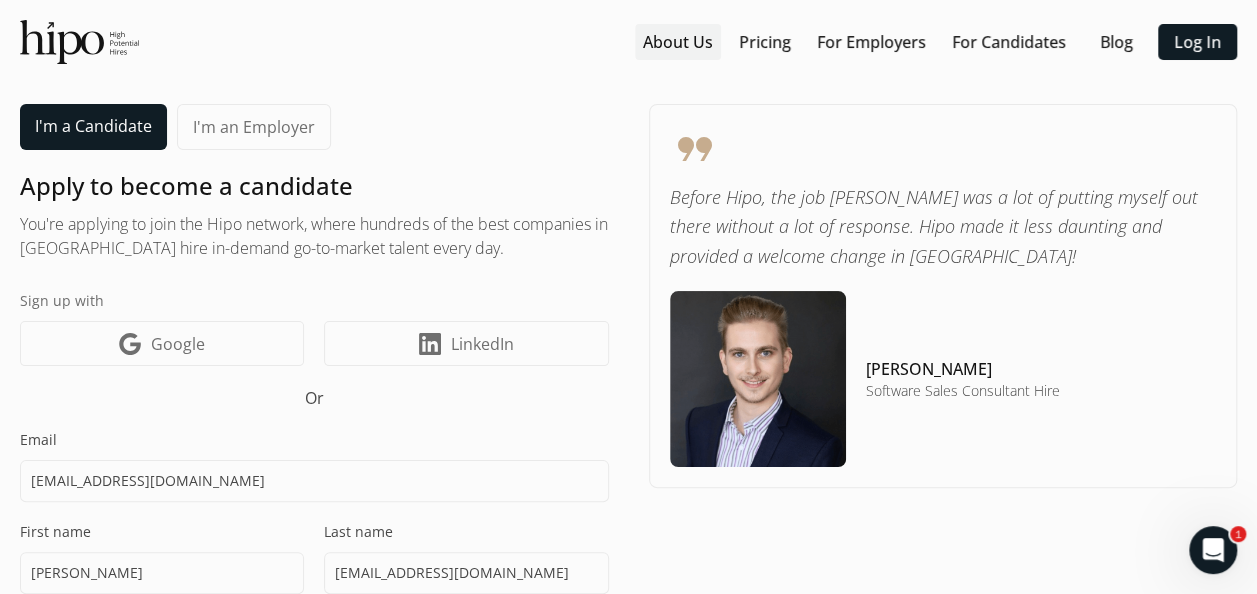 click on "About Us" 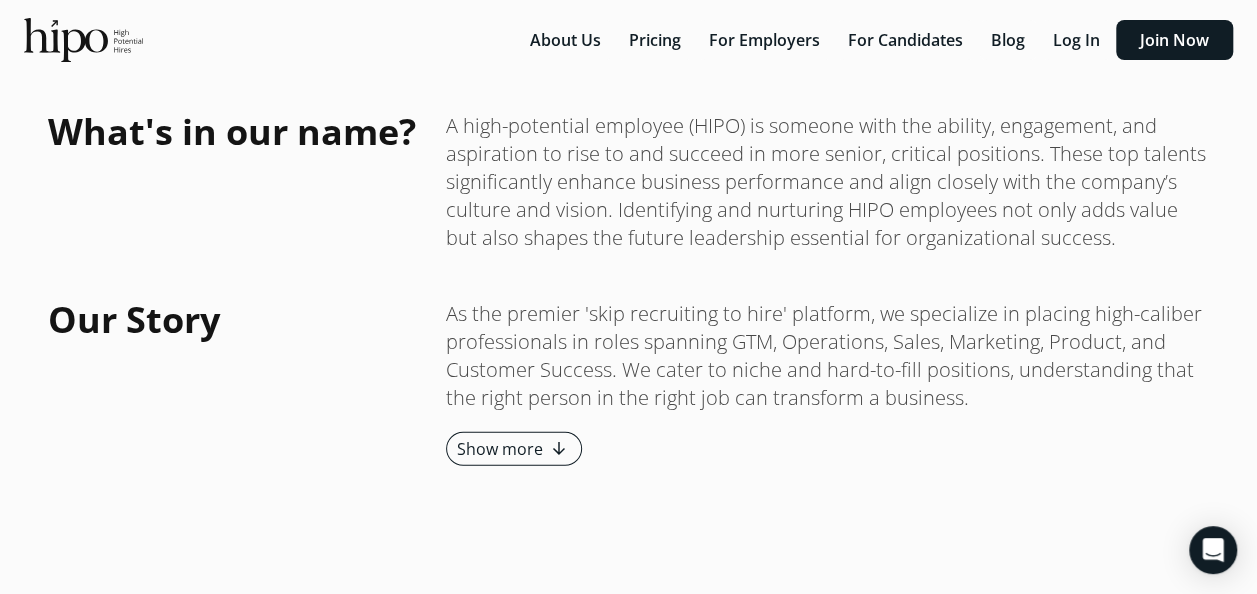 scroll, scrollTop: 2454, scrollLeft: 0, axis: vertical 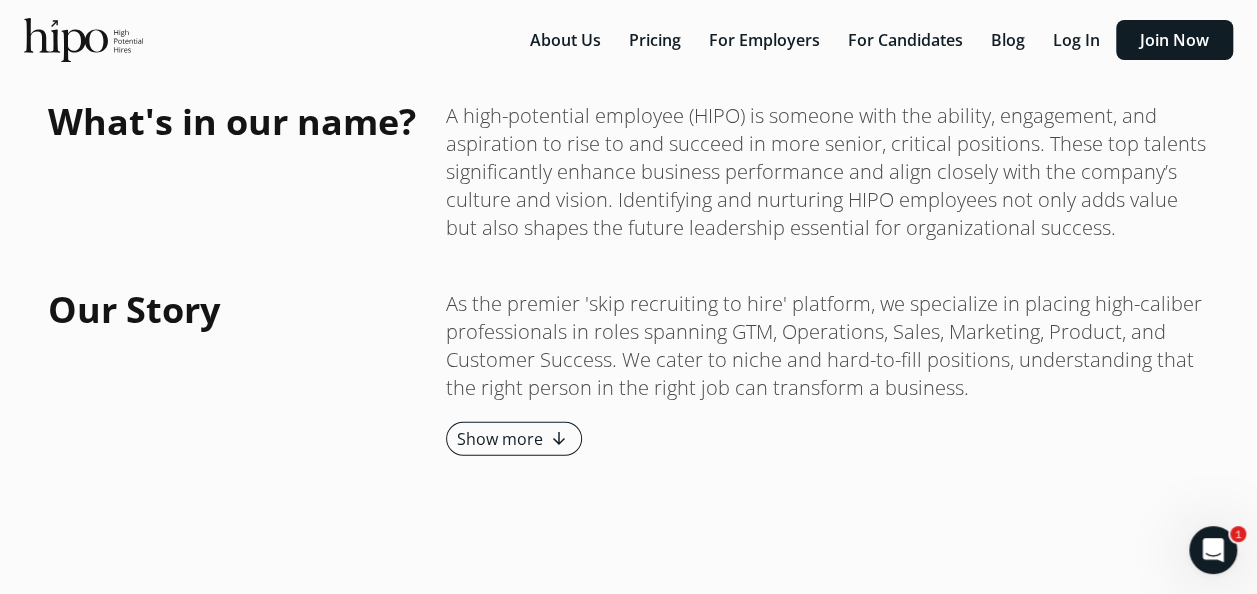 click on "arrow_downward_alt" at bounding box center (559, 439) 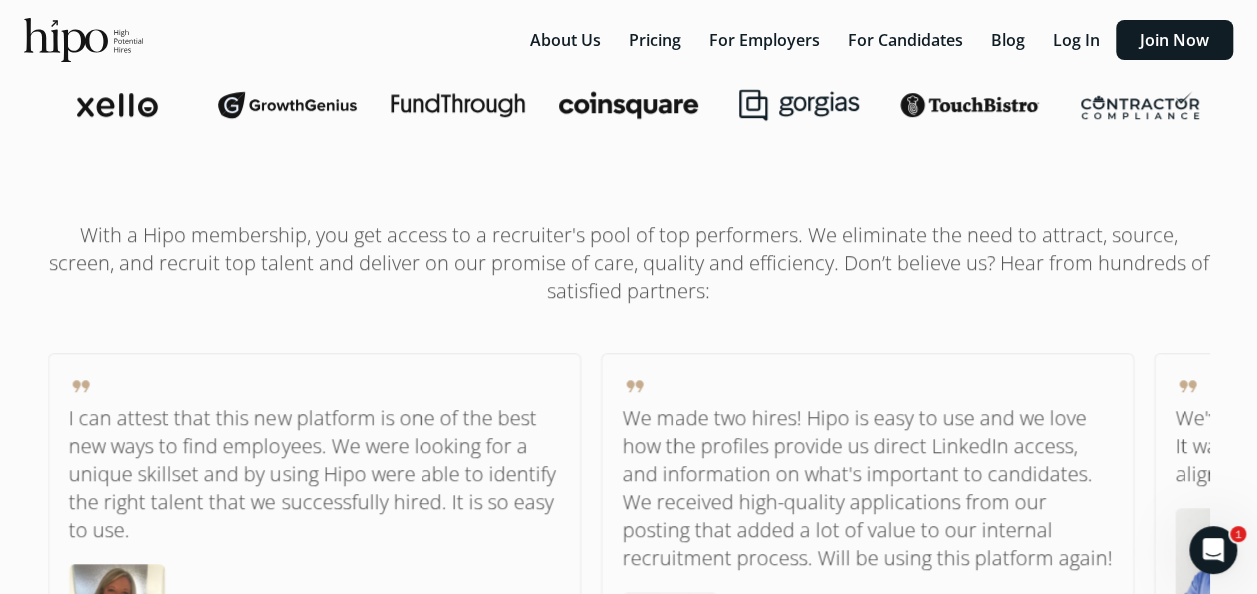scroll, scrollTop: 0, scrollLeft: 0, axis: both 